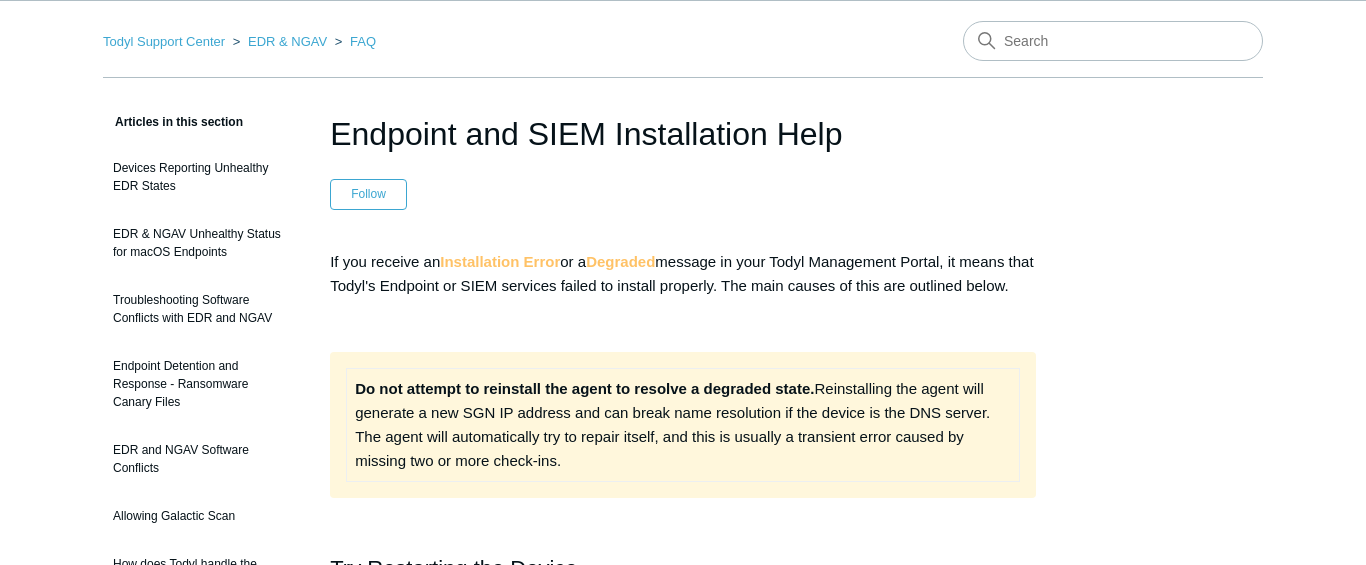 scroll, scrollTop: 0, scrollLeft: 0, axis: both 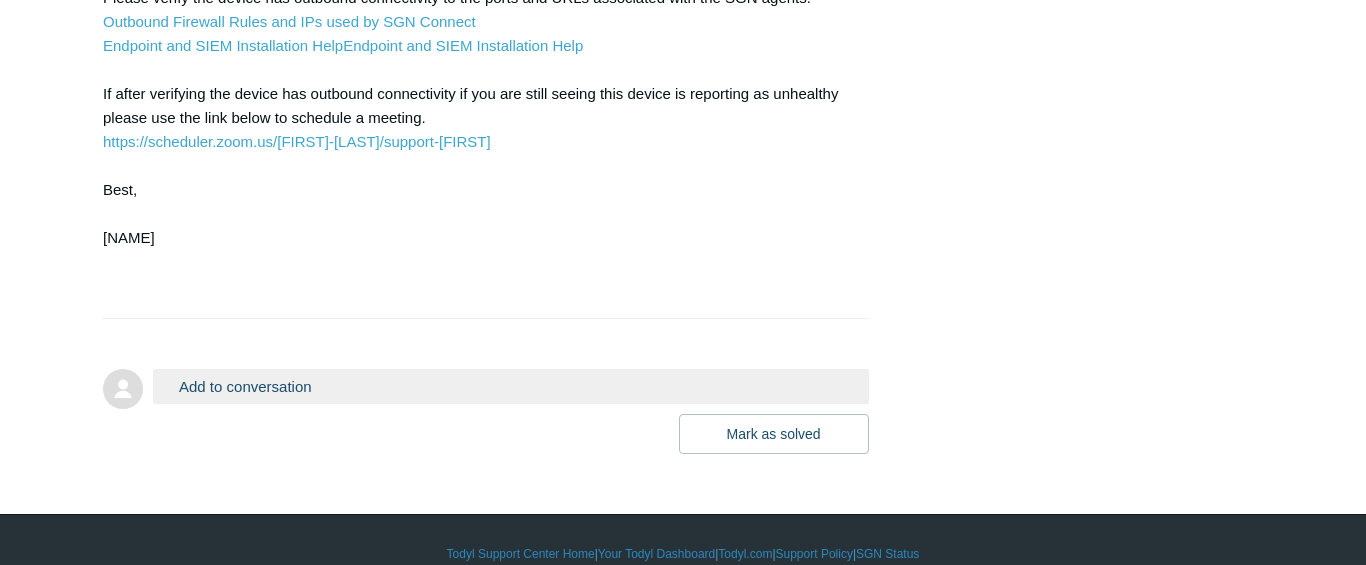 click on "Add to conversation" at bounding box center (511, 386) 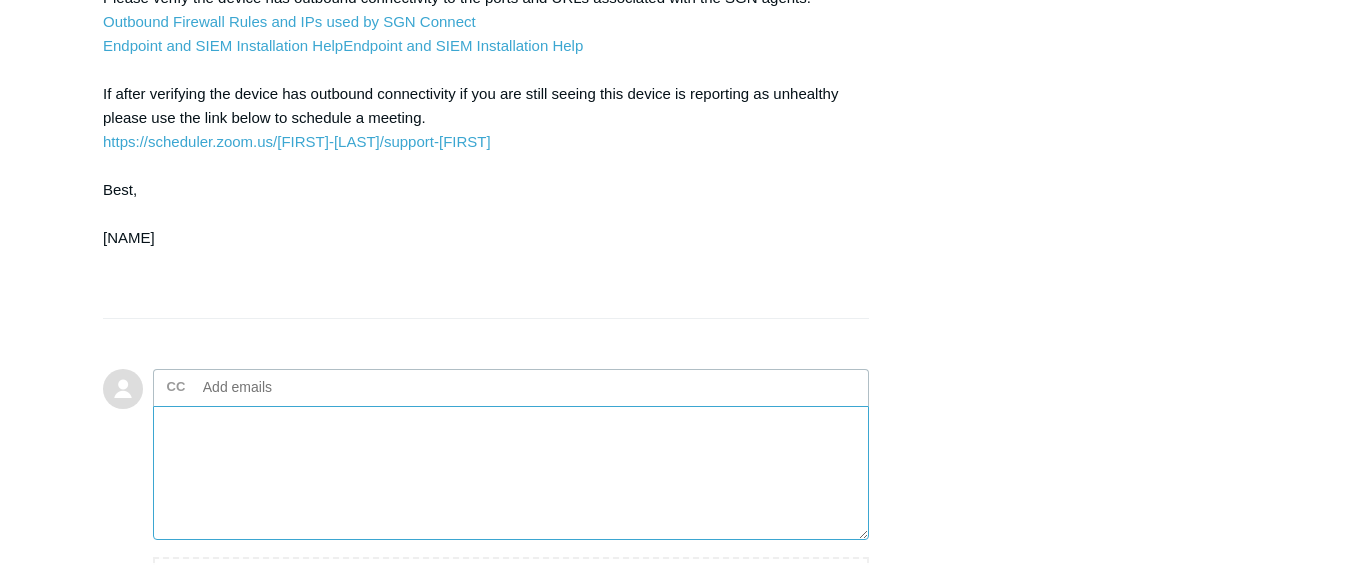 click at bounding box center [511, 473] 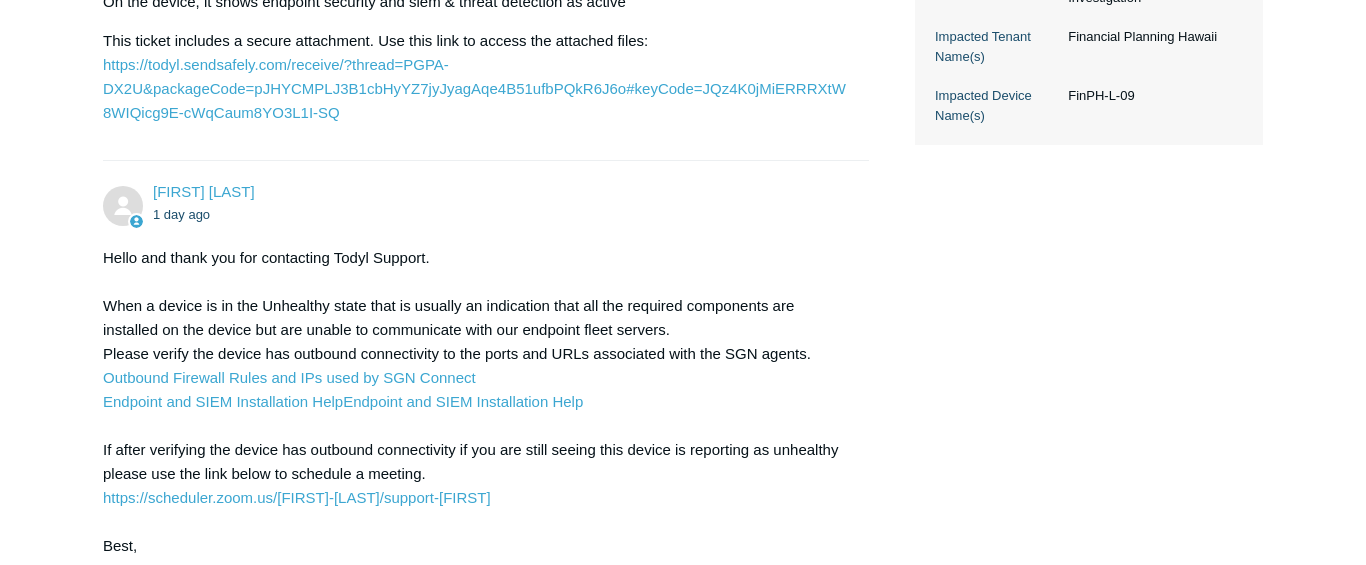 scroll, scrollTop: 800, scrollLeft: 0, axis: vertical 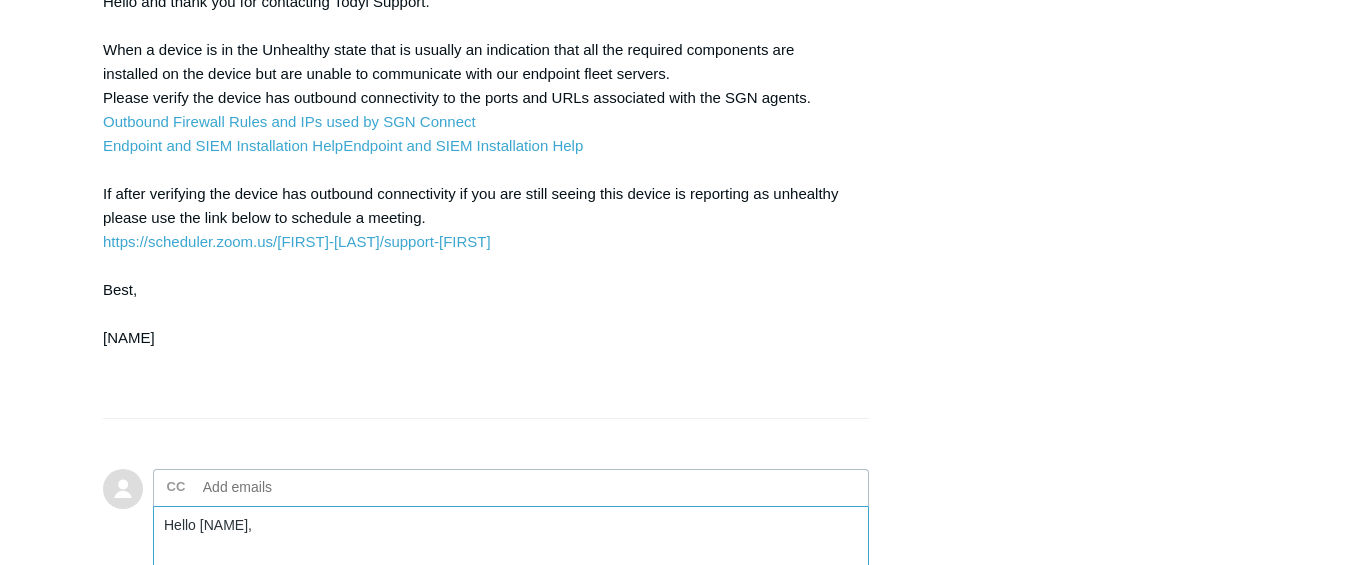 click on "Hello [FIRST]," at bounding box center [511, 573] 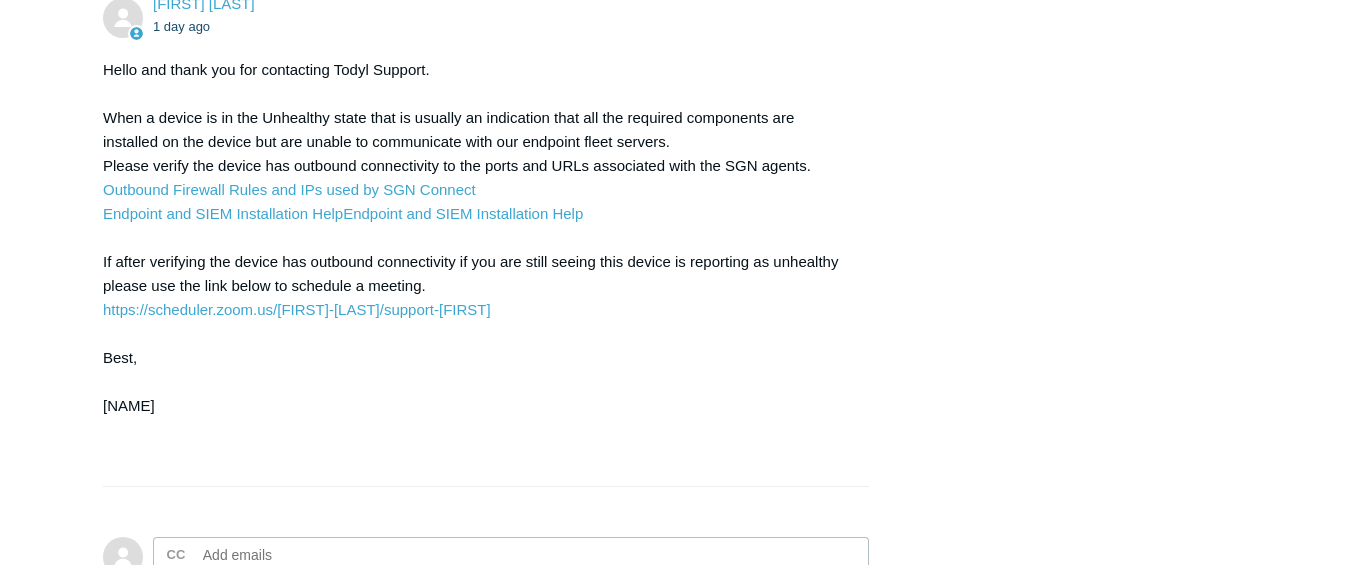 scroll, scrollTop: 1000, scrollLeft: 0, axis: vertical 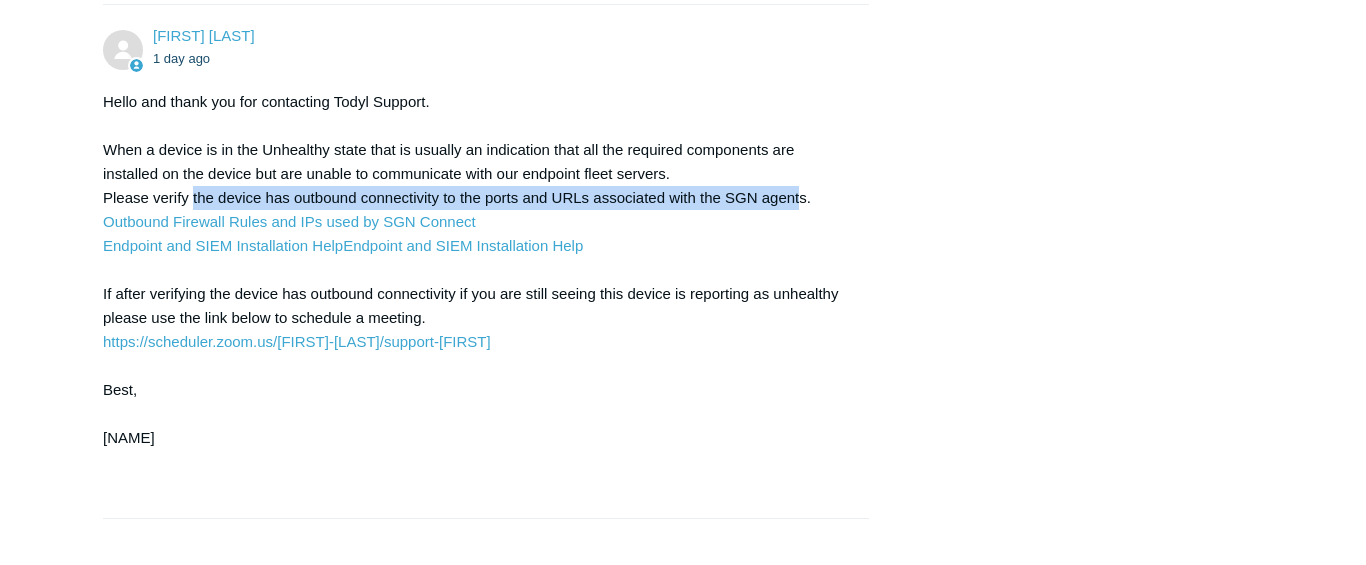 drag, startPoint x: 802, startPoint y: 199, endPoint x: 194, endPoint y: 196, distance: 608.0074 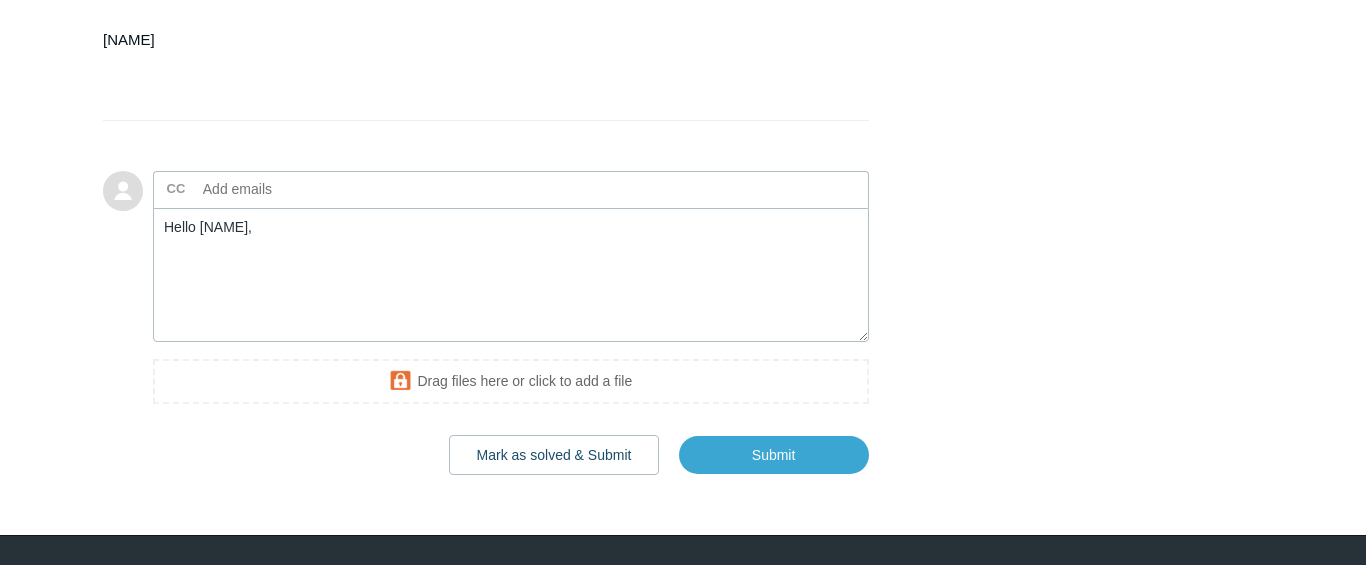 scroll, scrollTop: 1400, scrollLeft: 0, axis: vertical 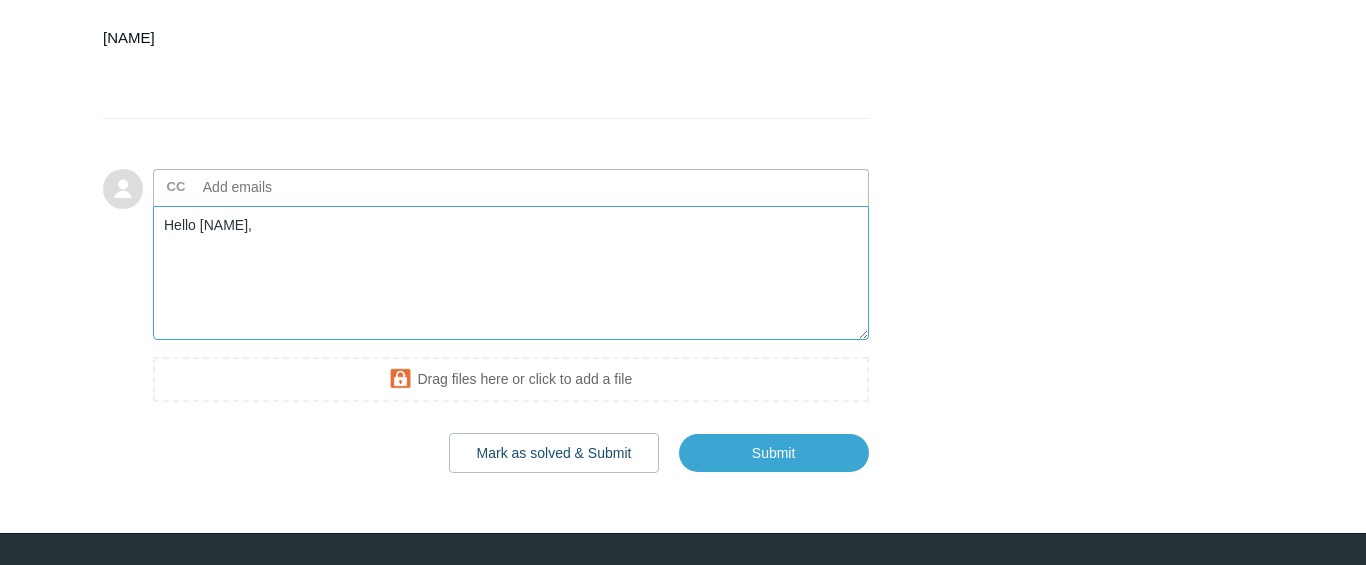 click on "Hello [FIRST]," at bounding box center (511, 273) 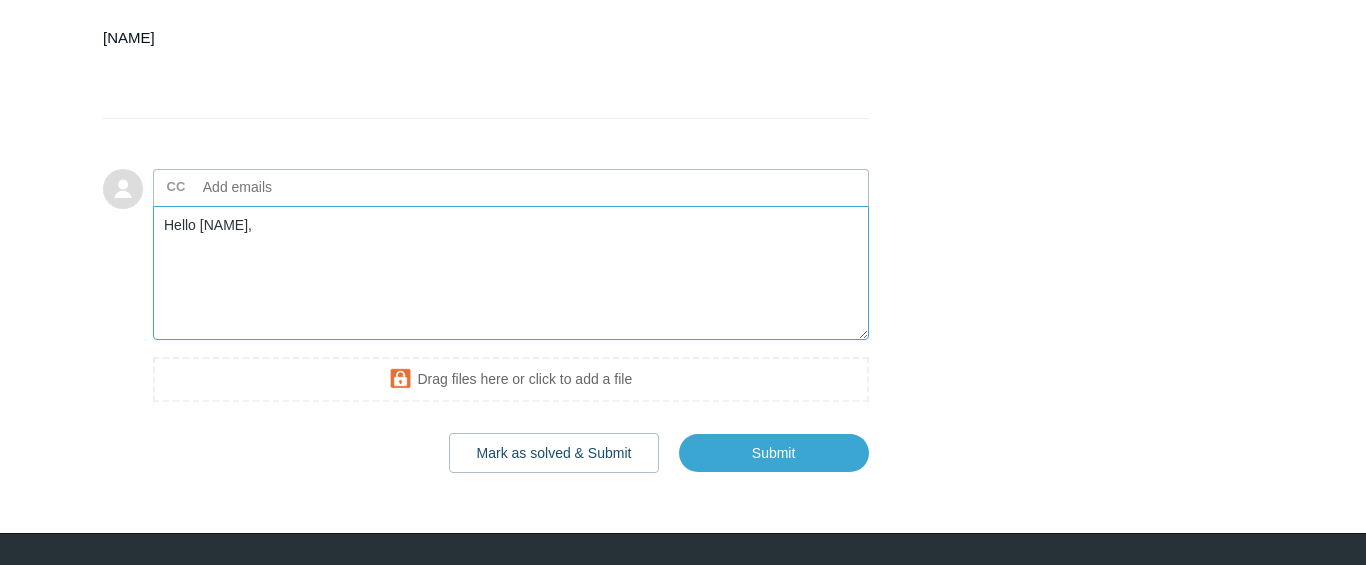 paste on "the device has outbound connectivity to the ports and URLs associated with the SGN agent" 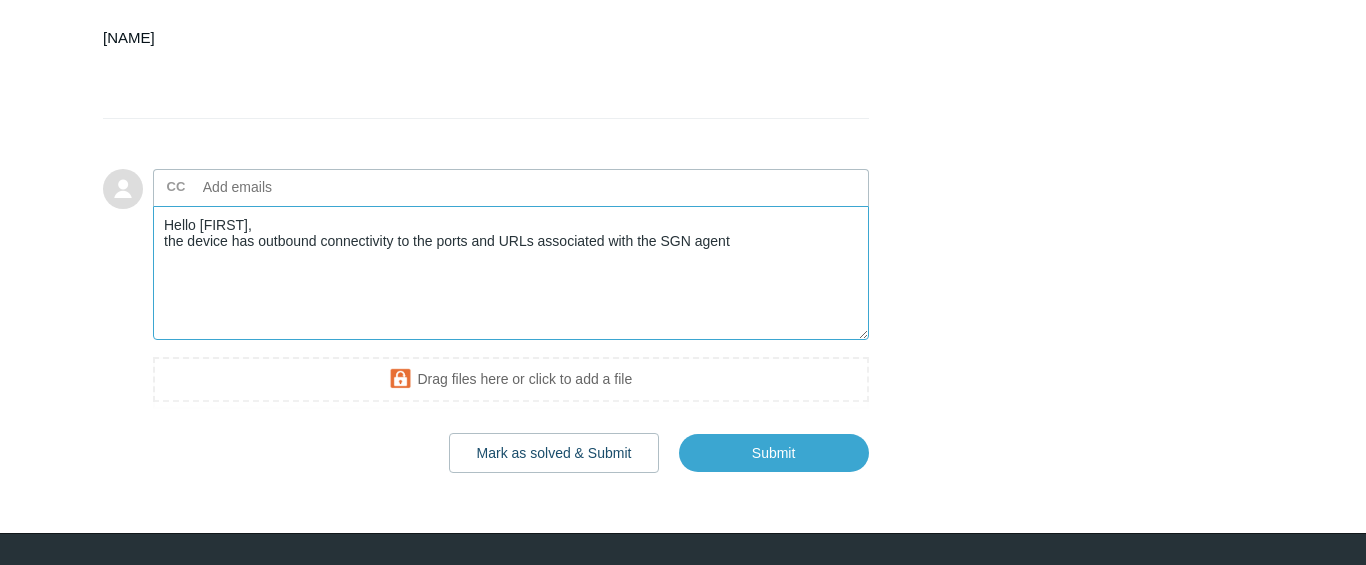 drag, startPoint x: 168, startPoint y: 247, endPoint x: 189, endPoint y: 295, distance: 52.392746 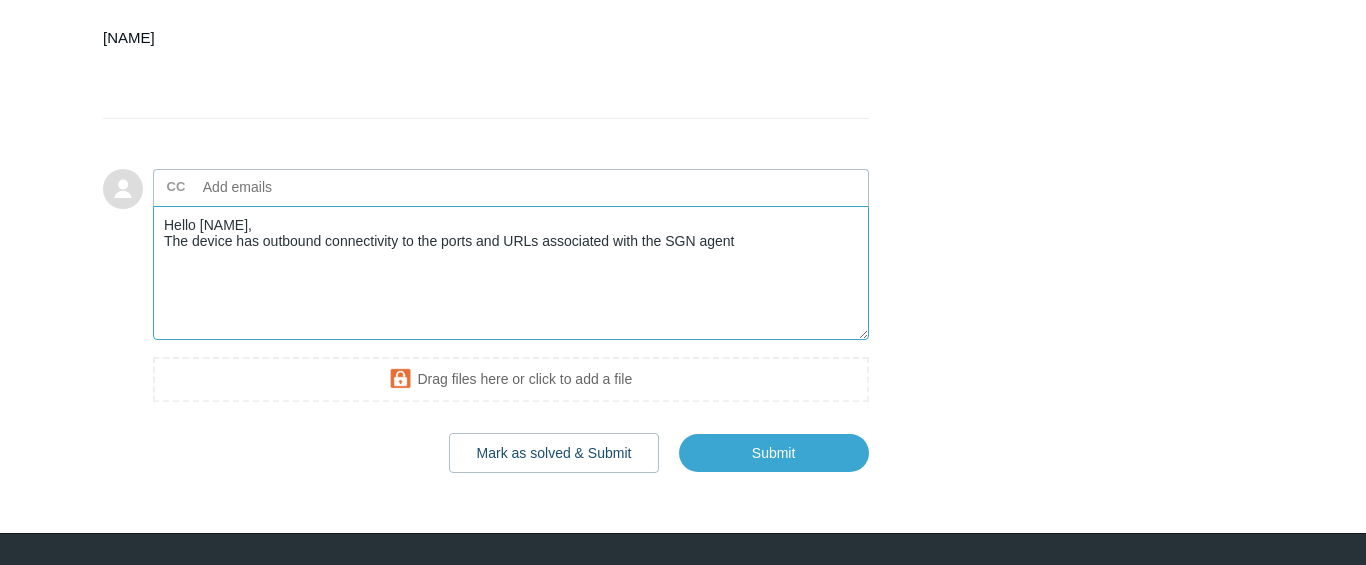 click on "Hello Kris,
The device has outbound connectivity to the ports and URLs associated with the SGN agent" at bounding box center [511, 273] 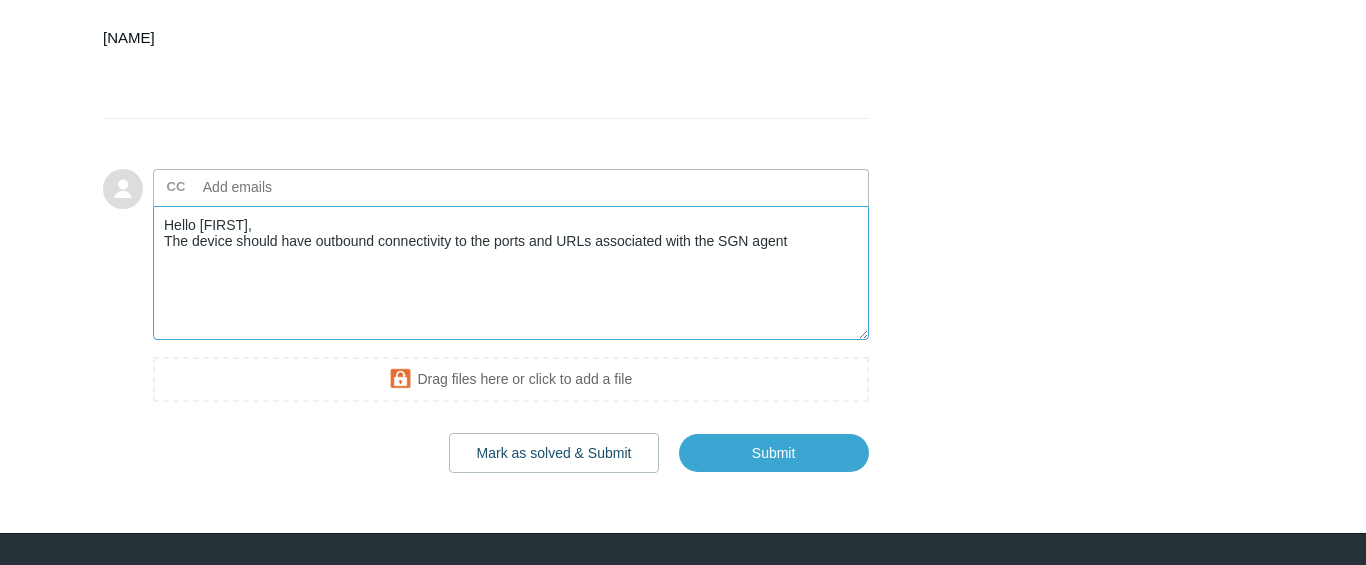 click on "Hello Kris,
The device should have outbound connectivity to the ports and URLs associated with the SGN agent" at bounding box center (511, 273) 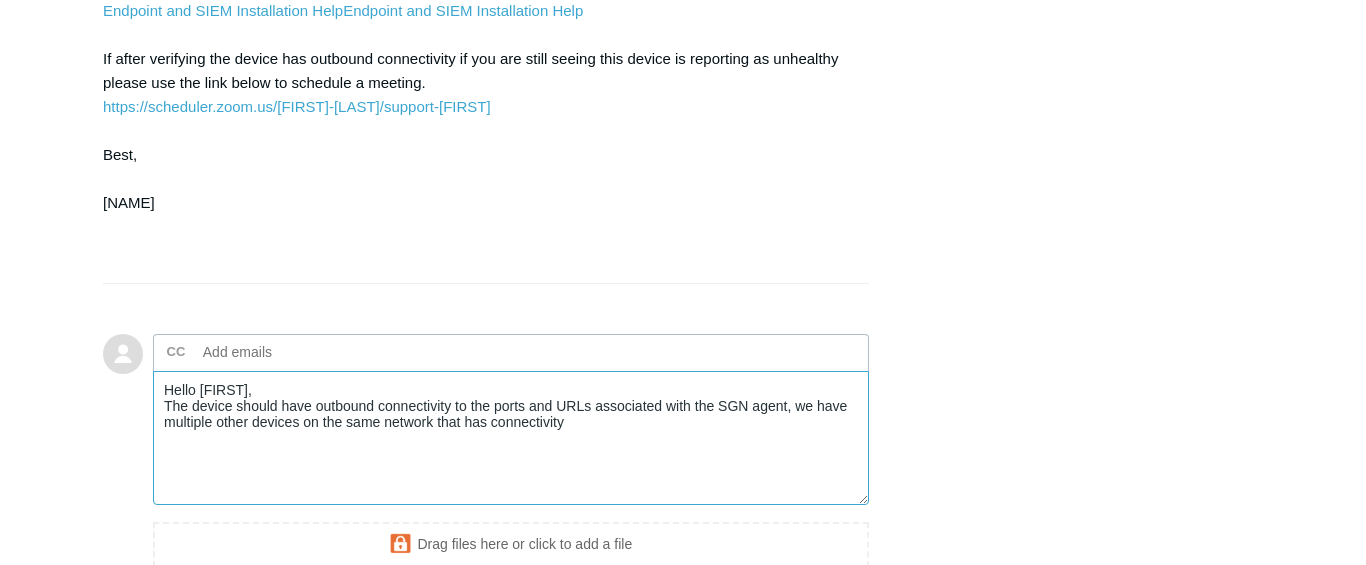 scroll, scrollTop: 1200, scrollLeft: 0, axis: vertical 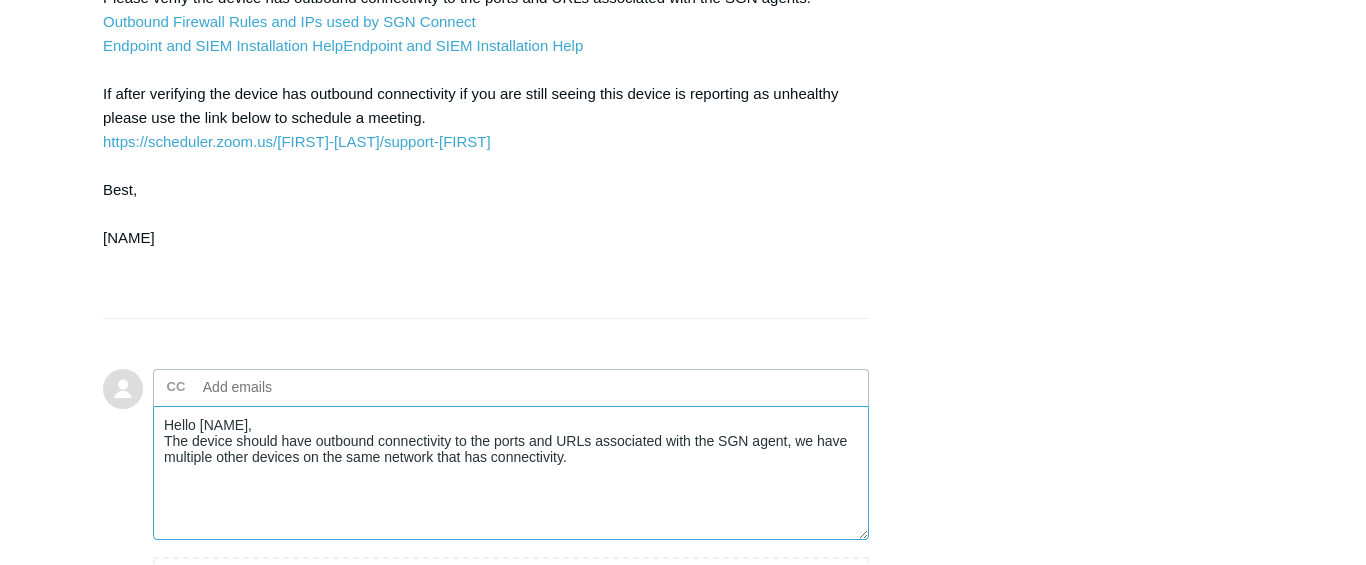 click on "Hello Kris,
The device should have outbound connectivity to the ports and URLs associated with the SGN agent, we have multiple other devices on the same network that has connectivity." at bounding box center [511, 473] 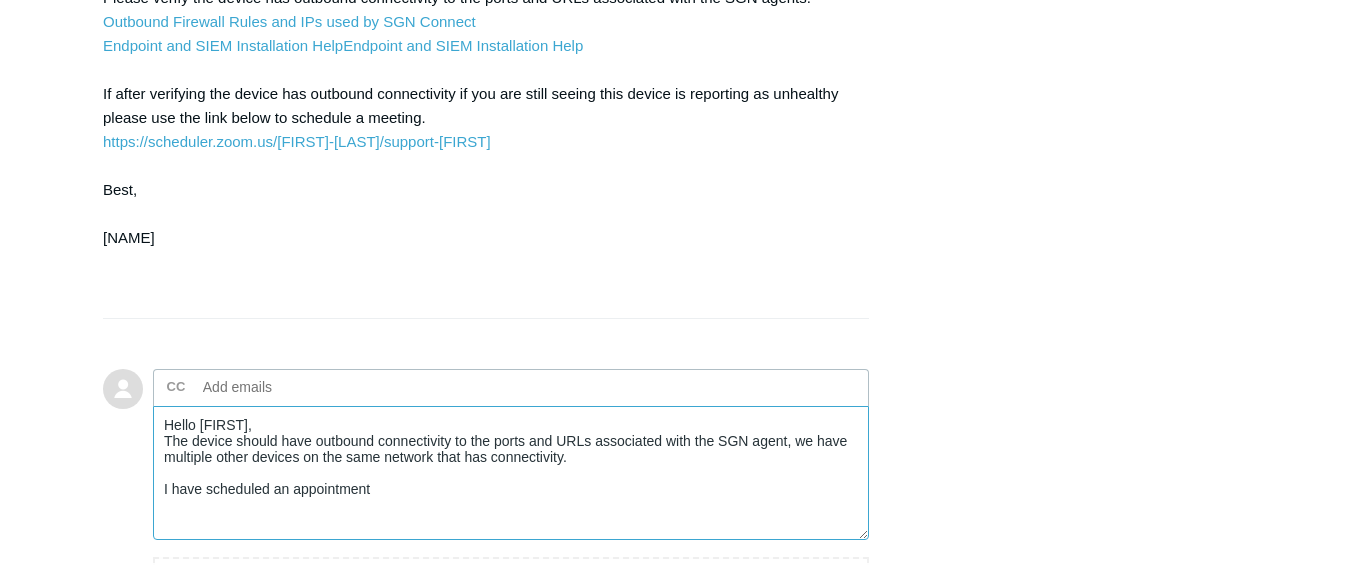 click on "Hello Kris,
The device should have outbound connectivity to the ports and URLs associated with the SGN agent, we have multiple other devices on the same network that has connectivity.
I have scheduled an appointment" at bounding box center [511, 473] 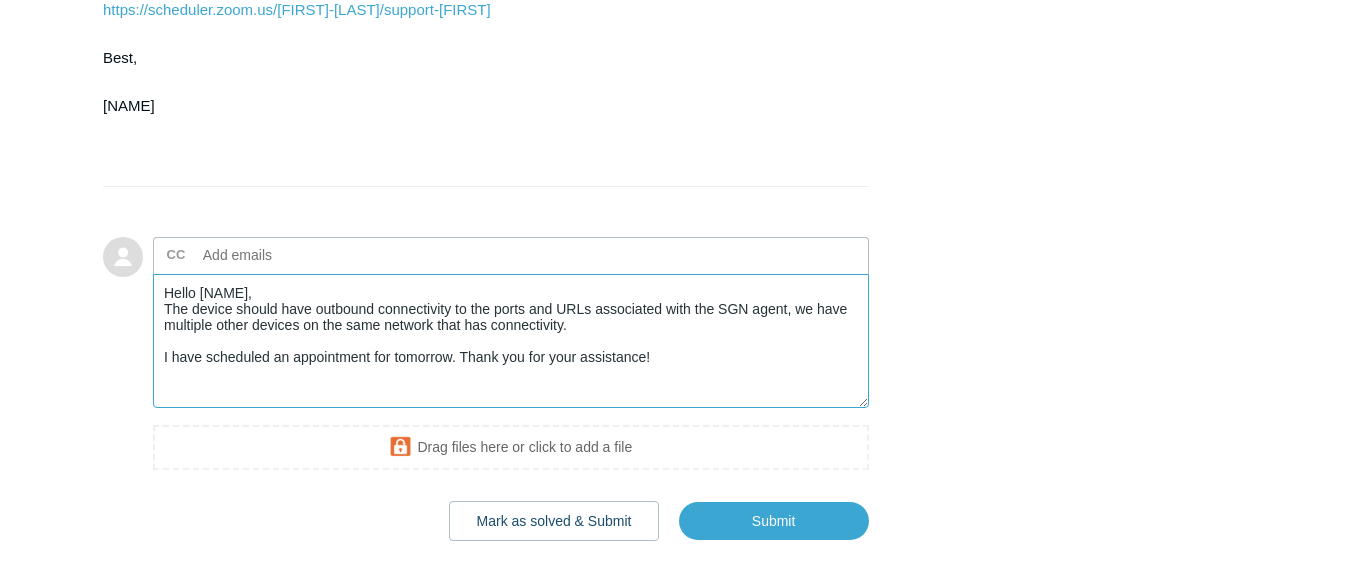 scroll, scrollTop: 1400, scrollLeft: 0, axis: vertical 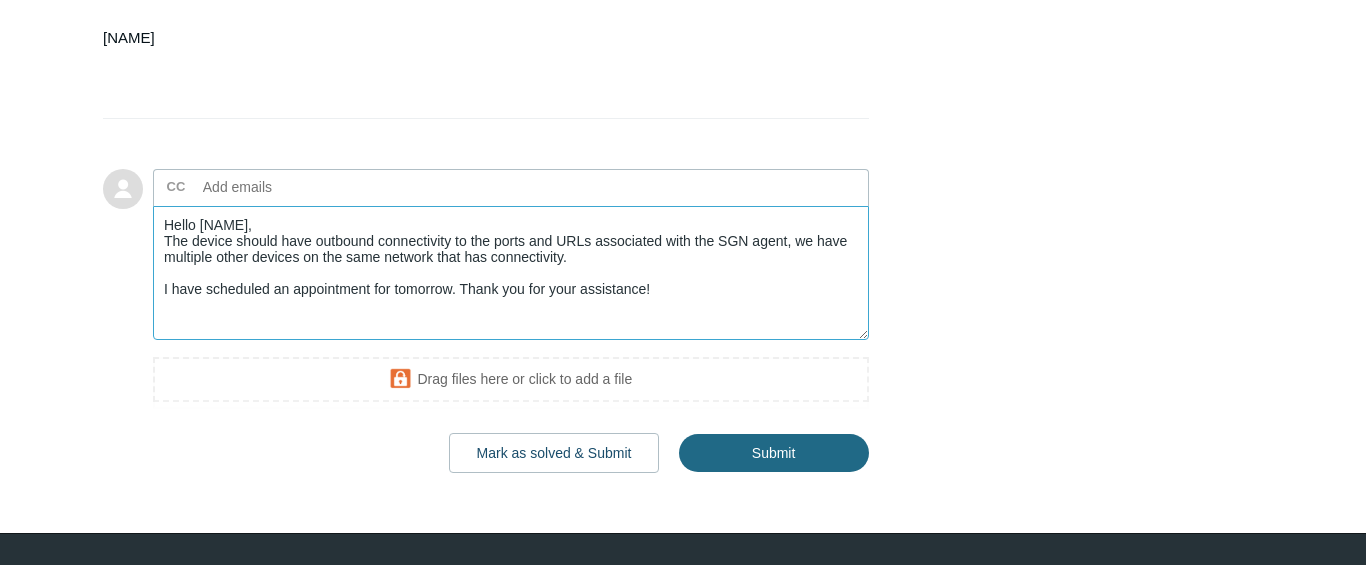 type on "Hello Kris,
The device should have outbound connectivity to the ports and URLs associated with the SGN agent, we have multiple other devices on the same network that has connectivity.
I have scheduled an appointment for tomorrow. Thank you for your assistance!" 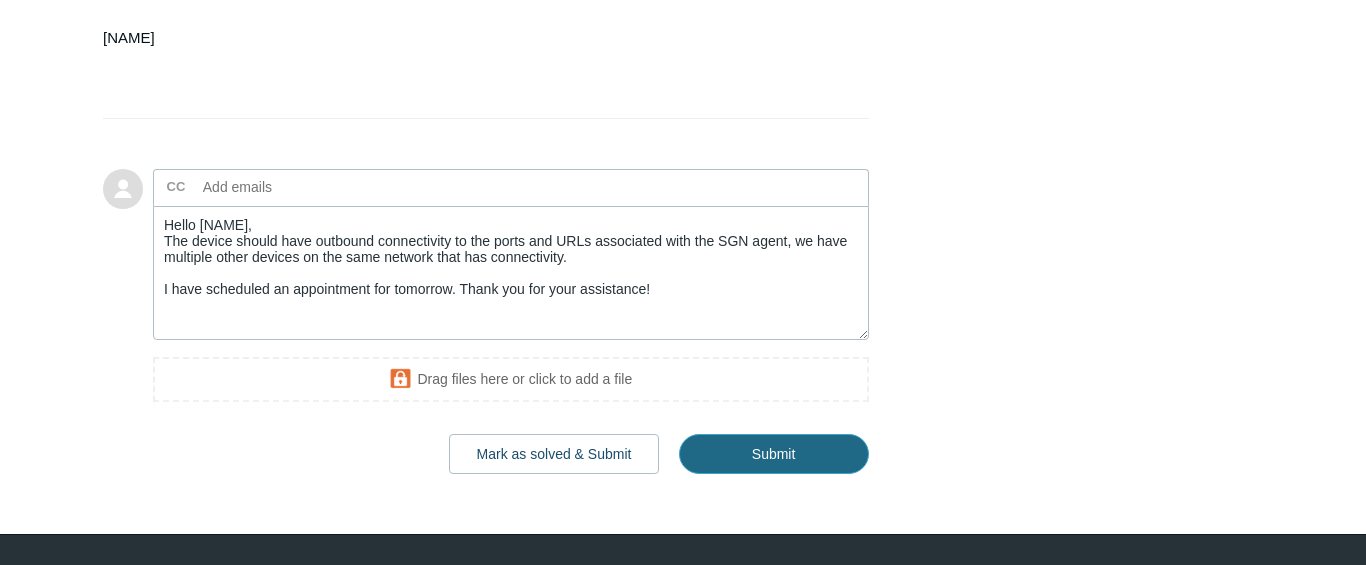 click on "Submit" at bounding box center (774, 454) 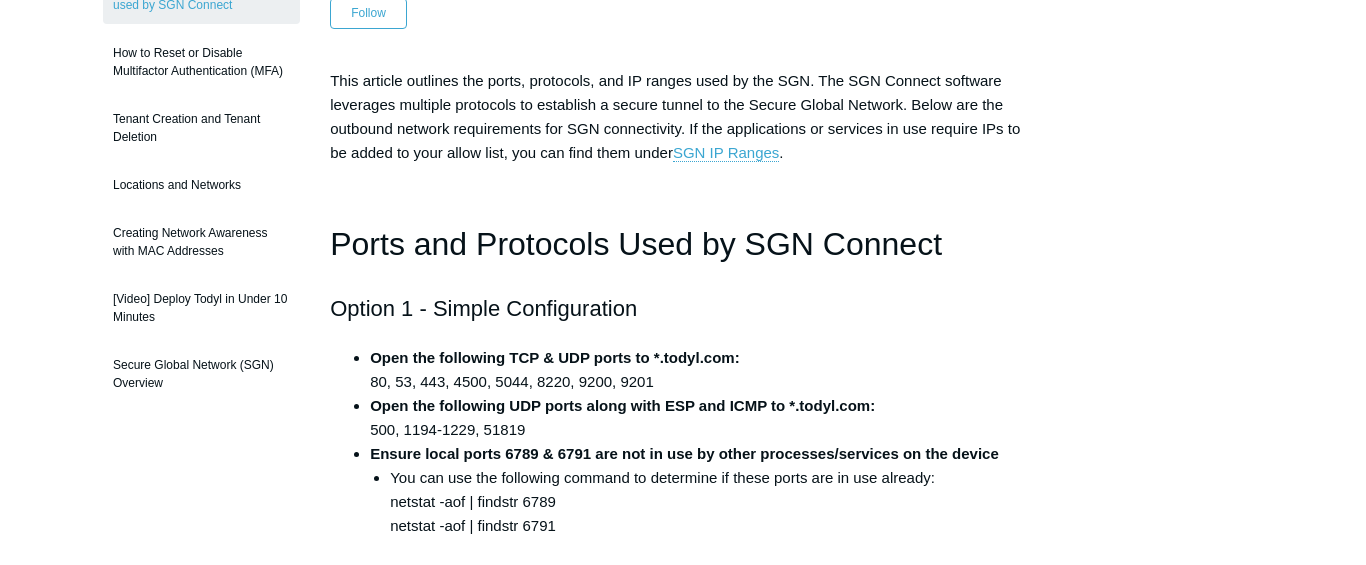 scroll, scrollTop: 0, scrollLeft: 0, axis: both 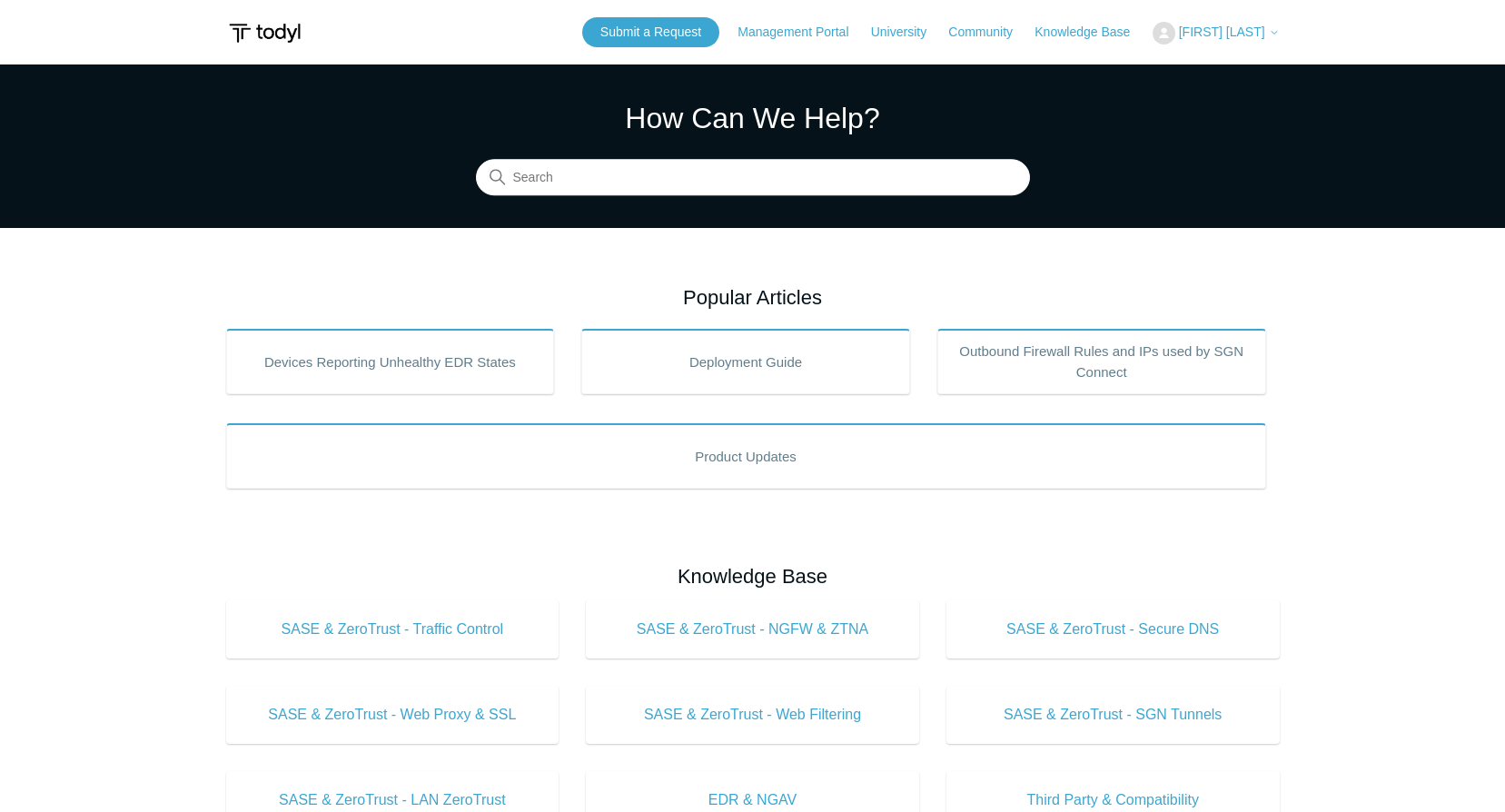 click on "[FIRST] [LAST]" at bounding box center [1216, 33] 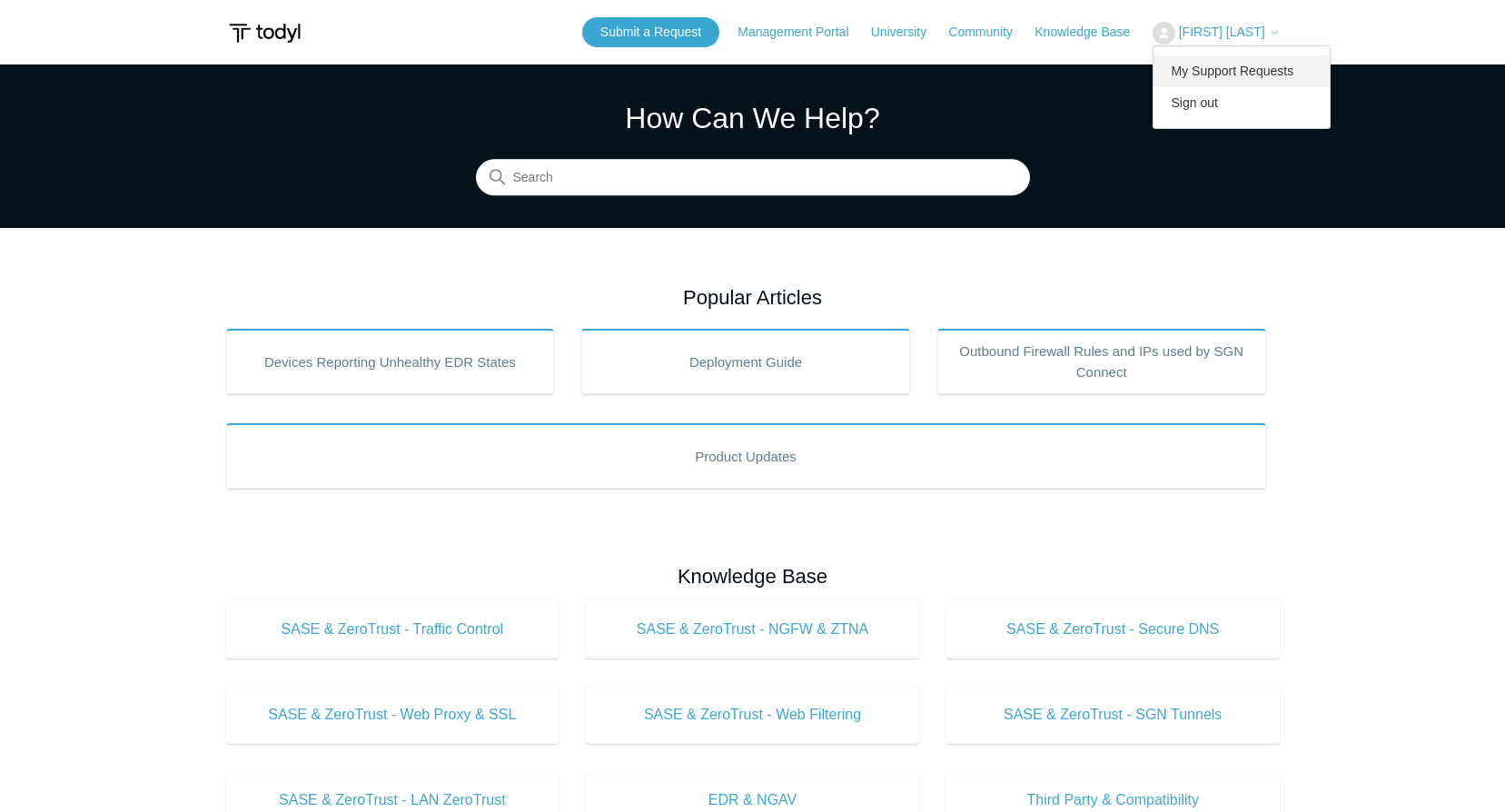click on "My Support Requests" at bounding box center [1242, 71] 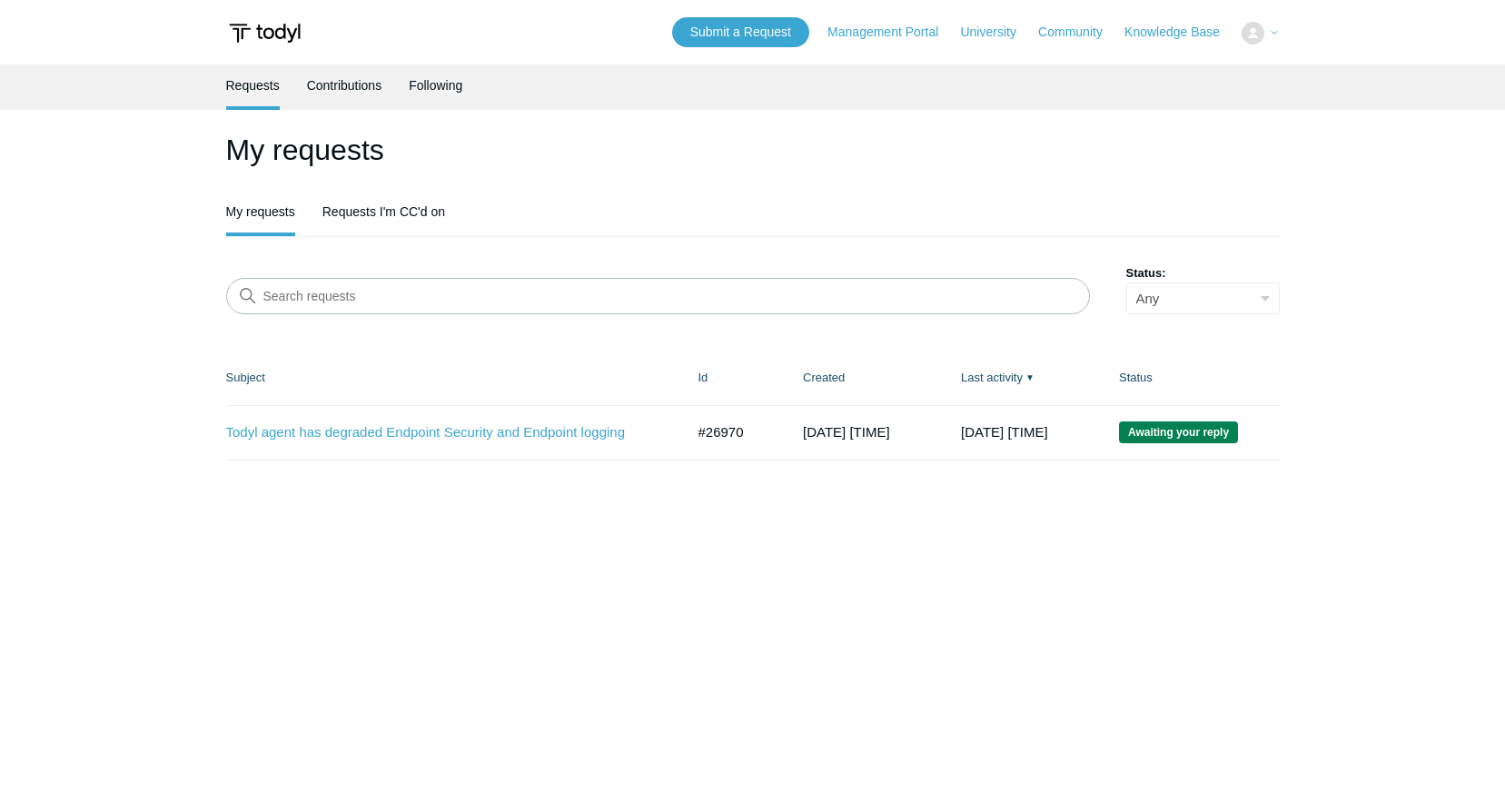 scroll, scrollTop: 0, scrollLeft: 0, axis: both 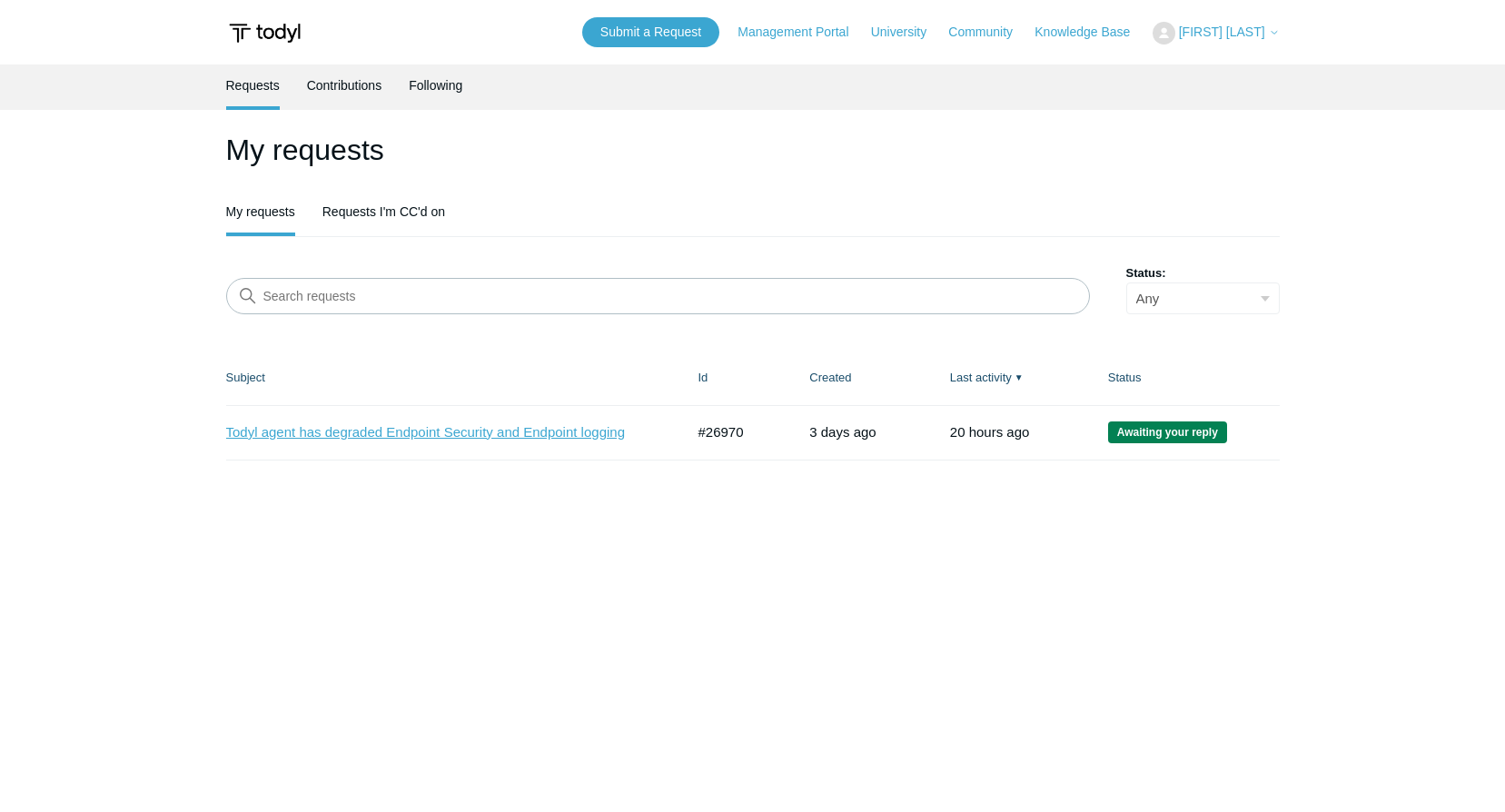 click on "Todyl agent has degraded Endpoint Security and Endpoint logging" at bounding box center [441, 432] 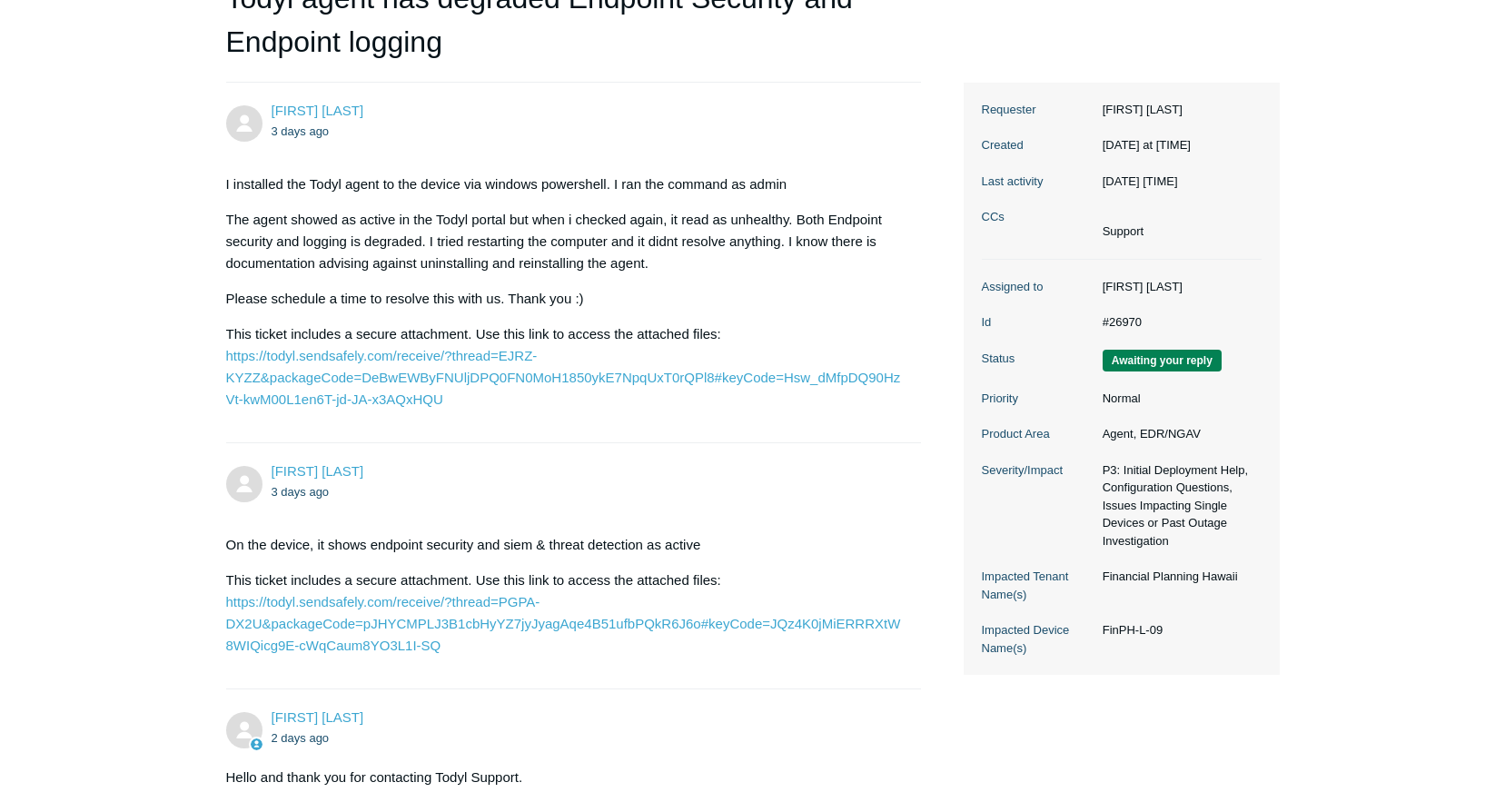 scroll, scrollTop: 0, scrollLeft: 0, axis: both 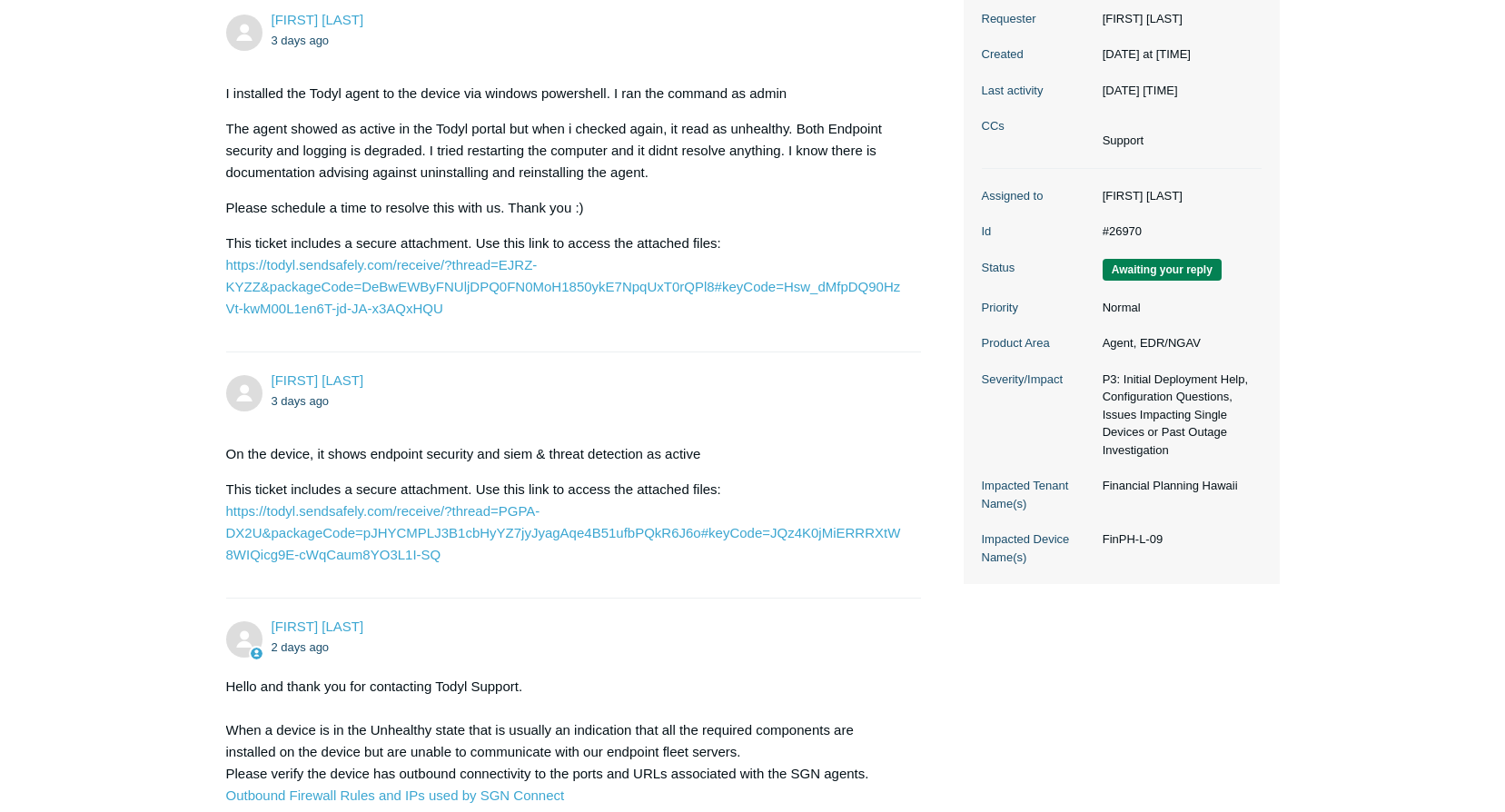 click on "Assigned to
[FIRST] [LAST]
Id
#26970
Status
Awaiting your reply
Priority
Normal
Product Area
Agent, EDR/NGAV
Severity/Impact
P3: Initial Deployment Help, Configuration Questions, Issues Impacting Single Devices or Past Outage Investigation
Impacted Tenant Name(s)
[COMPANY]
Impacted Device Name(s)
FinPH-L-09" at bounding box center (1122, 377) 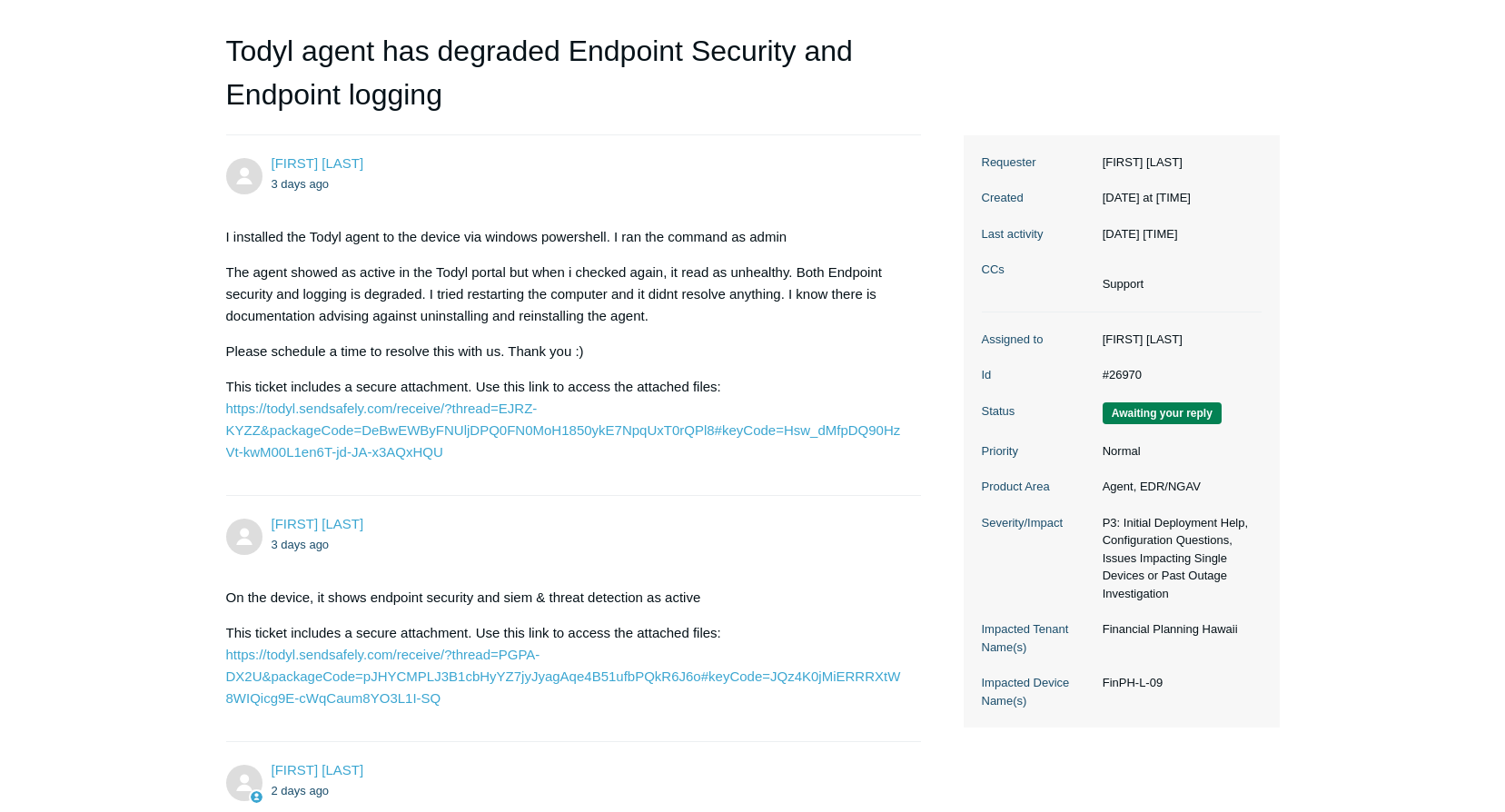 scroll, scrollTop: 0, scrollLeft: 0, axis: both 